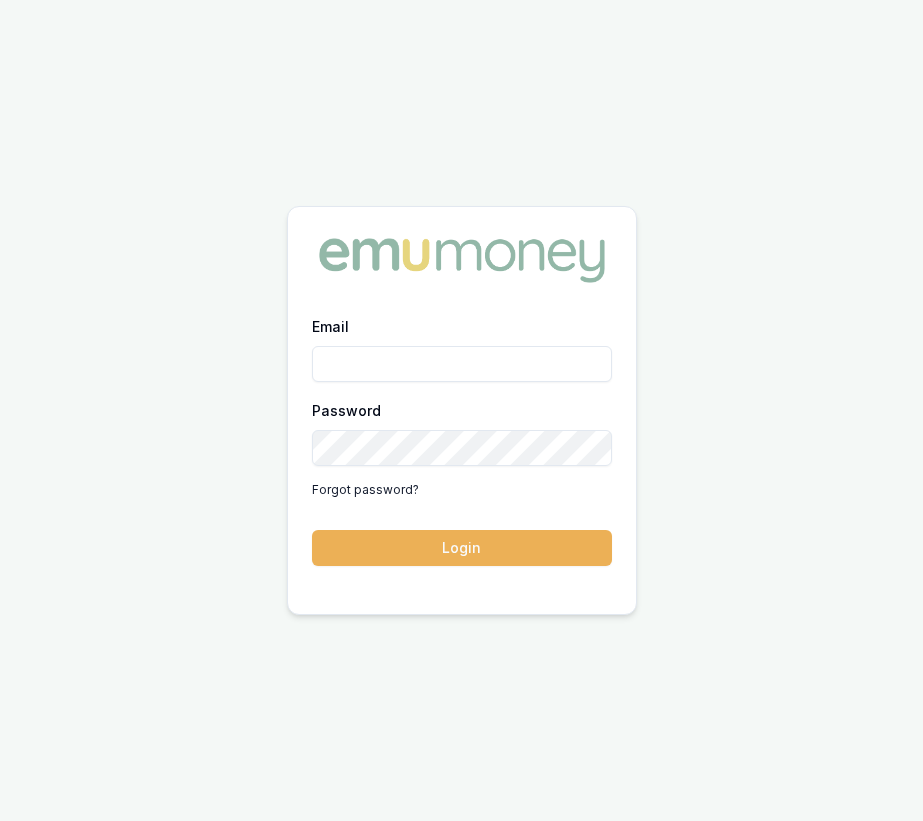 scroll, scrollTop: 0, scrollLeft: 0, axis: both 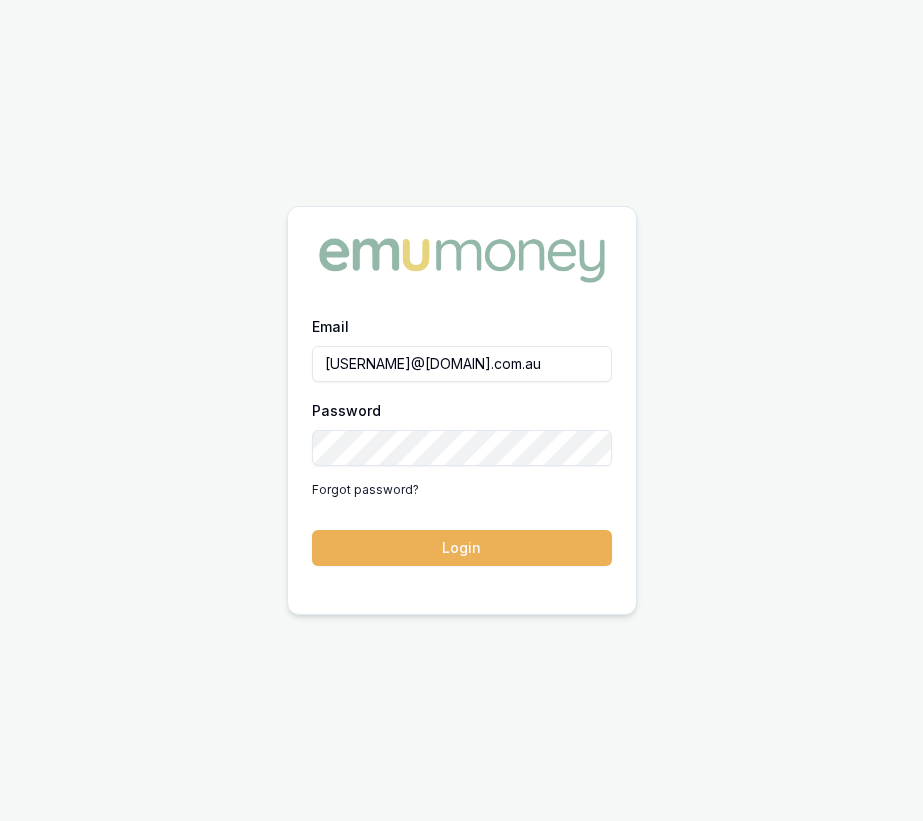 drag, startPoint x: 463, startPoint y: 547, endPoint x: 476, endPoint y: 498, distance: 50.695168 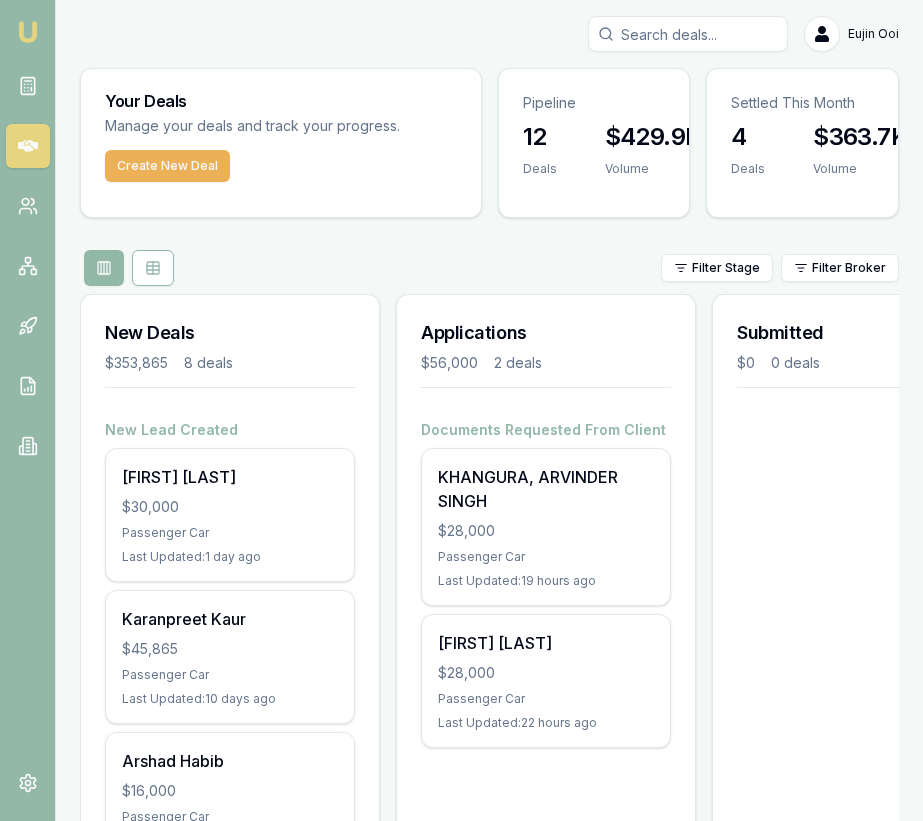 scroll, scrollTop: 0, scrollLeft: 0, axis: both 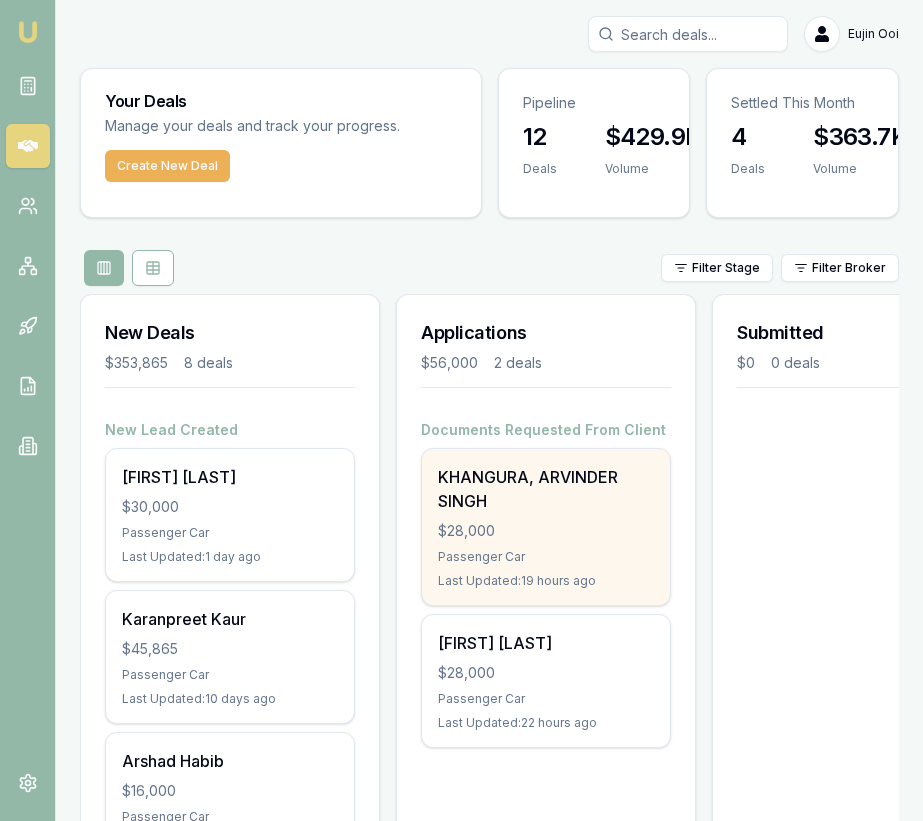 click on "KHANGURA, ARVINDER SINGH $28,000 Passenger Car Last Updated:  19 hours ago" at bounding box center [546, 527] 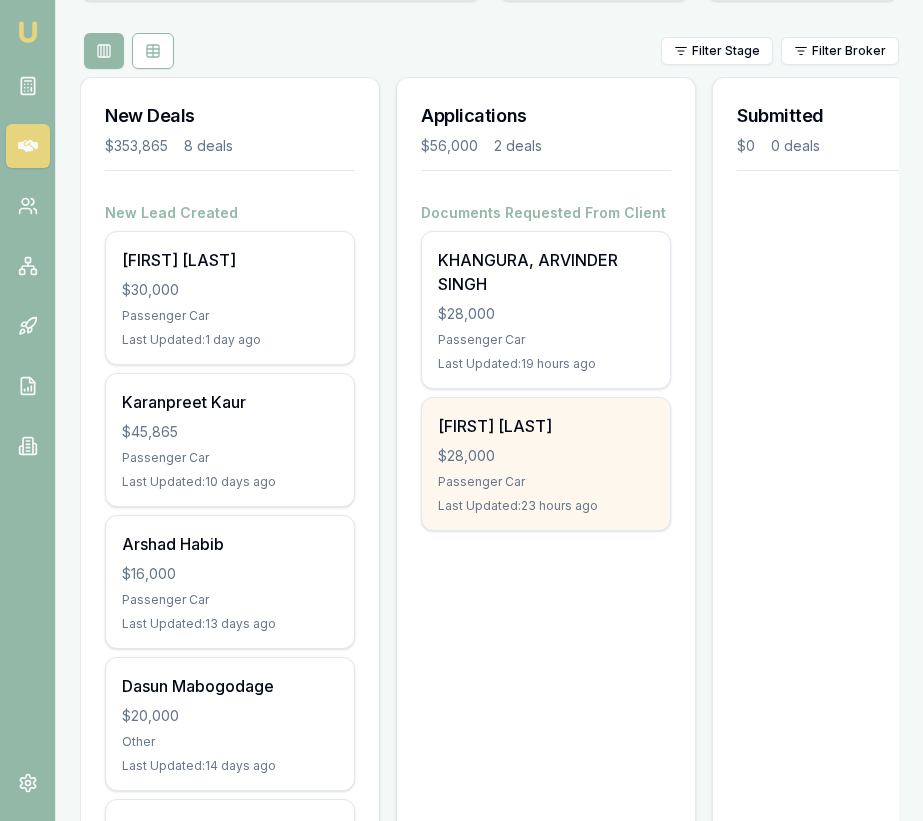 scroll, scrollTop: 219, scrollLeft: 0, axis: vertical 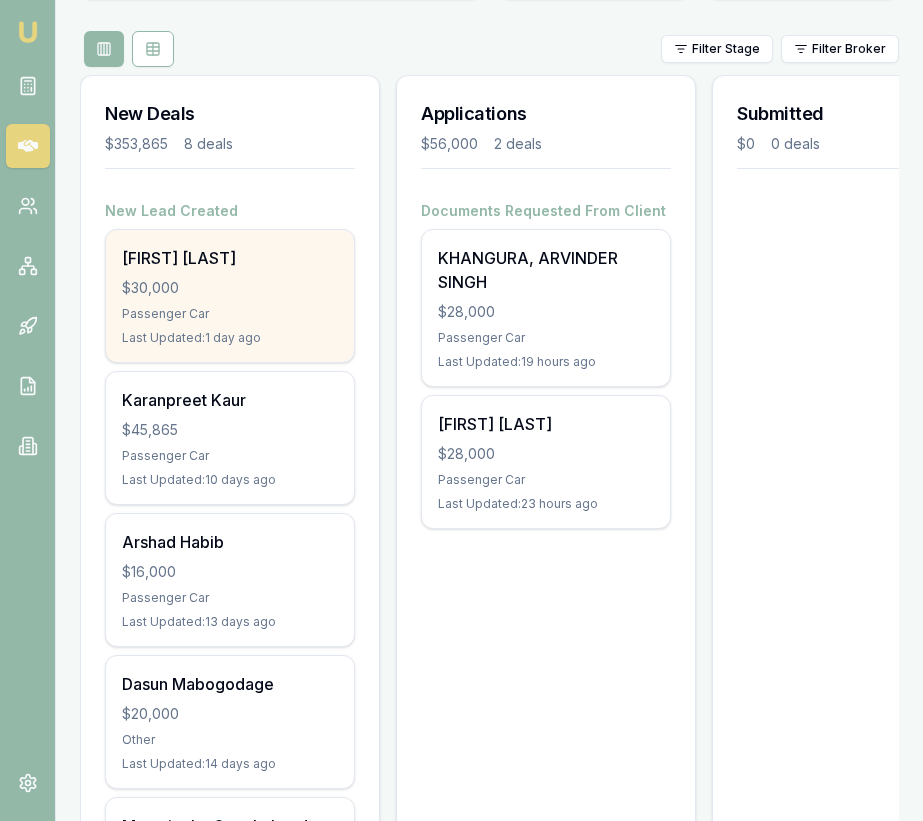 click on "Pushpa Kandel Adhikari $30,000 Passenger Car Last Updated:  1 day ago" at bounding box center [230, 296] 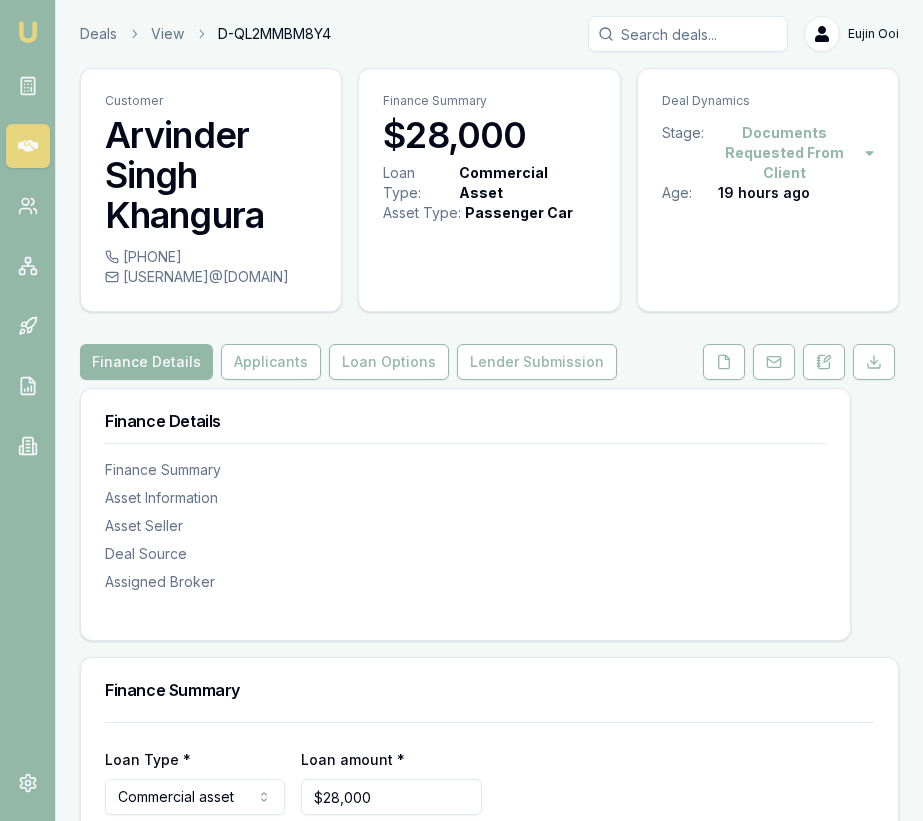 scroll, scrollTop: 0, scrollLeft: 0, axis: both 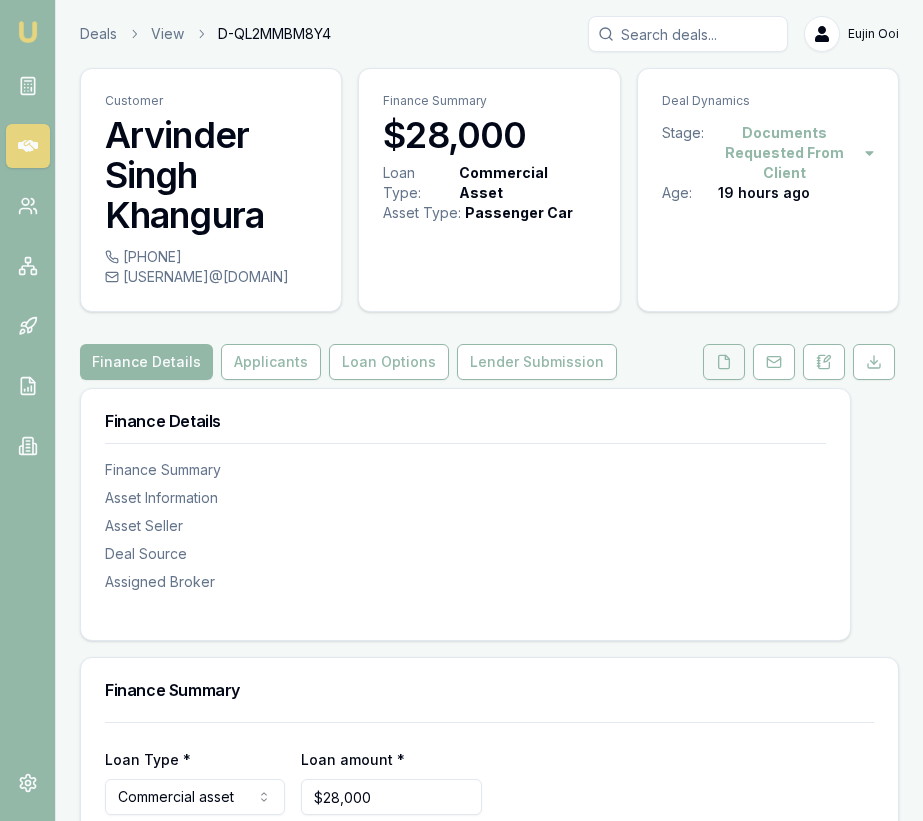 click 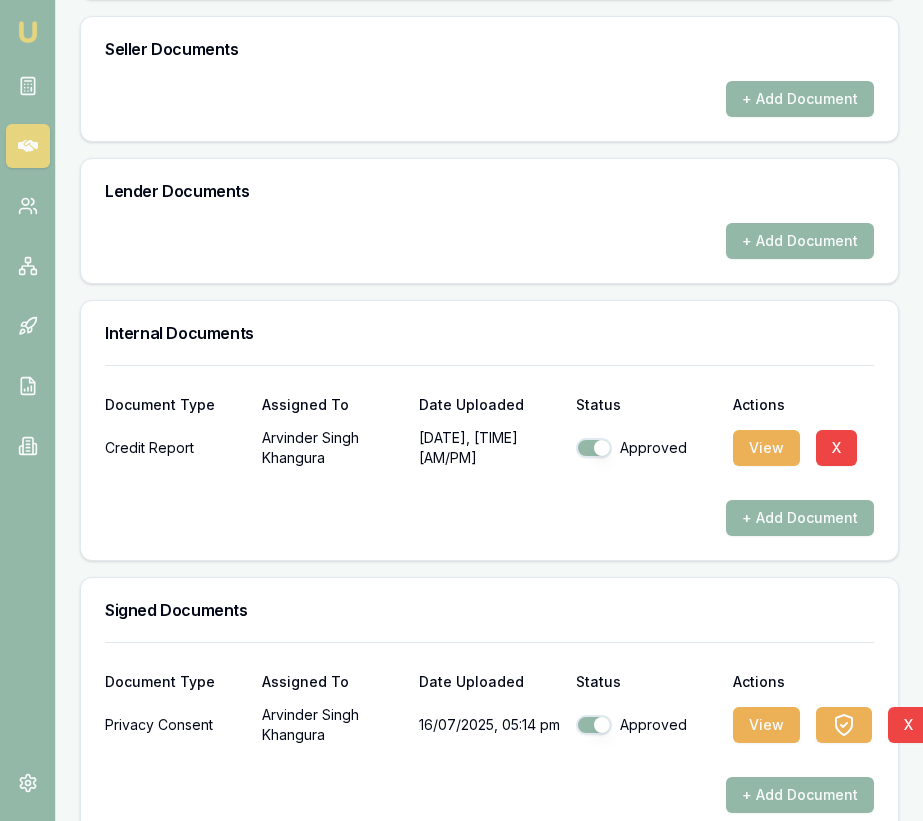 scroll, scrollTop: 1202, scrollLeft: 0, axis: vertical 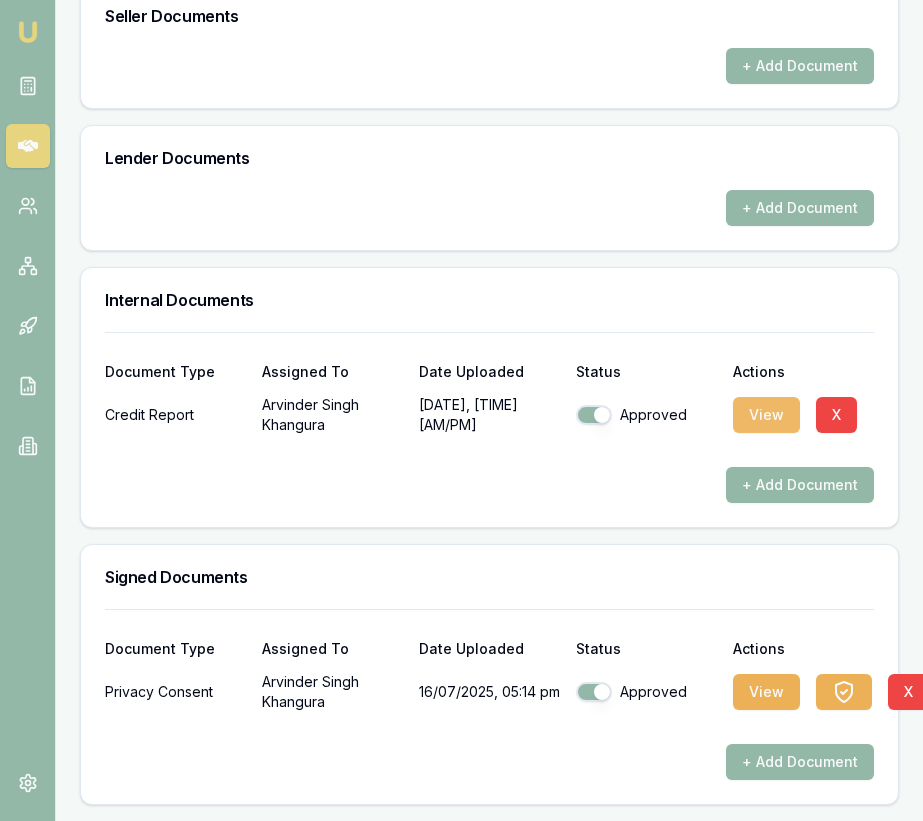 click on "View" at bounding box center [766, 415] 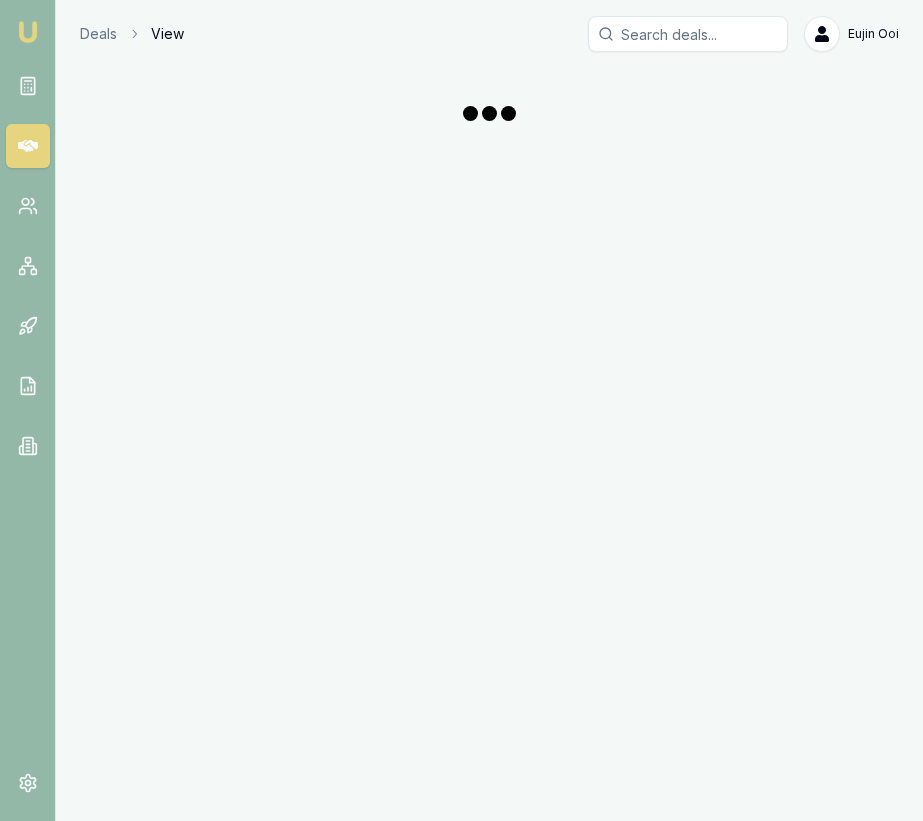 scroll, scrollTop: 0, scrollLeft: 0, axis: both 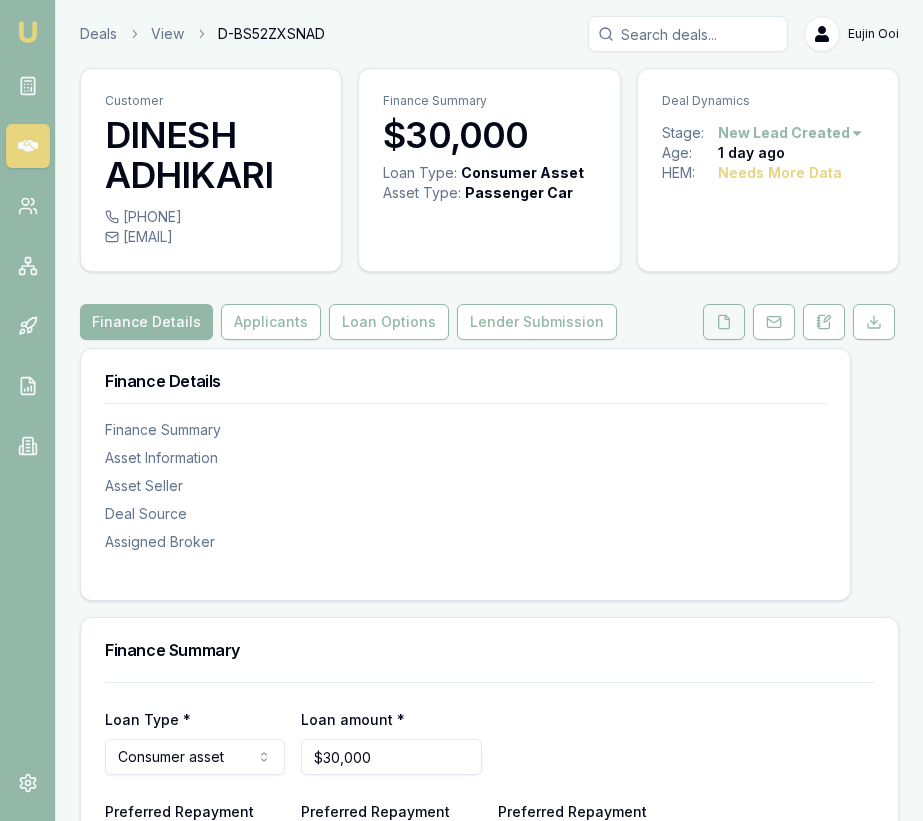 click 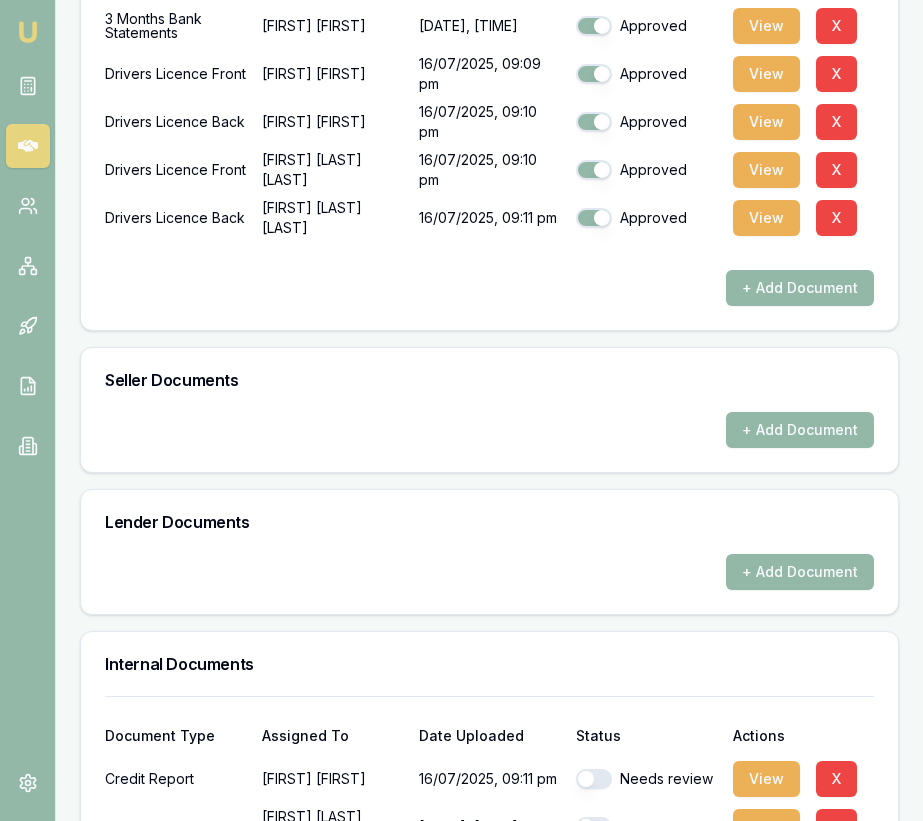 scroll, scrollTop: 1180, scrollLeft: 0, axis: vertical 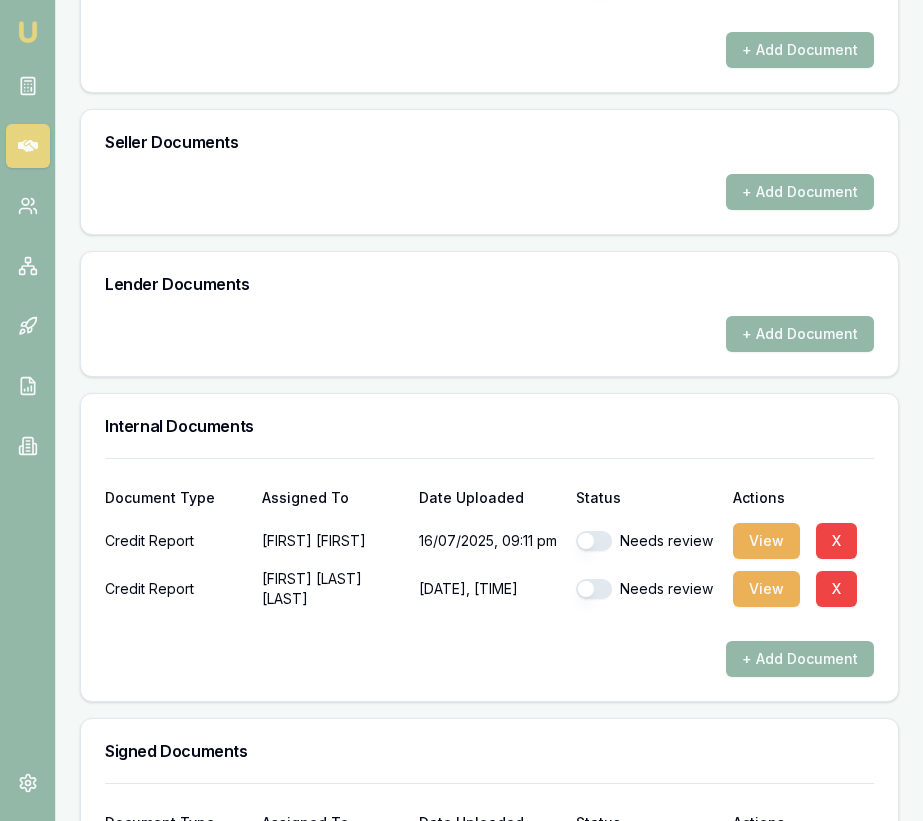 click on "Needs review" at bounding box center (646, 589) 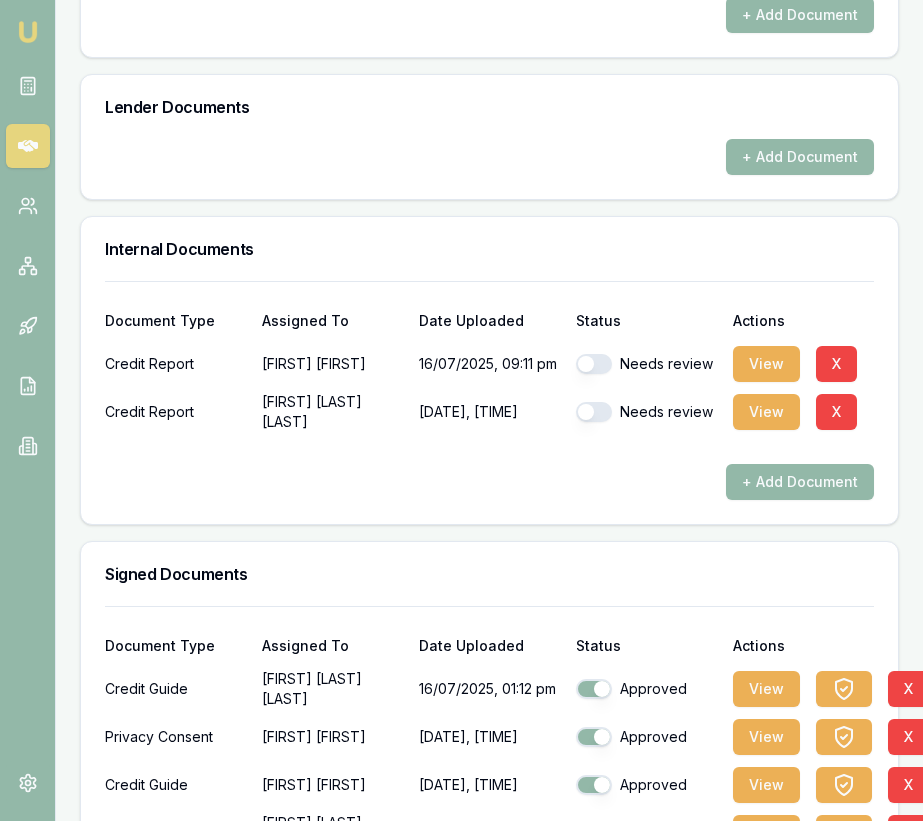 scroll, scrollTop: 1427, scrollLeft: 0, axis: vertical 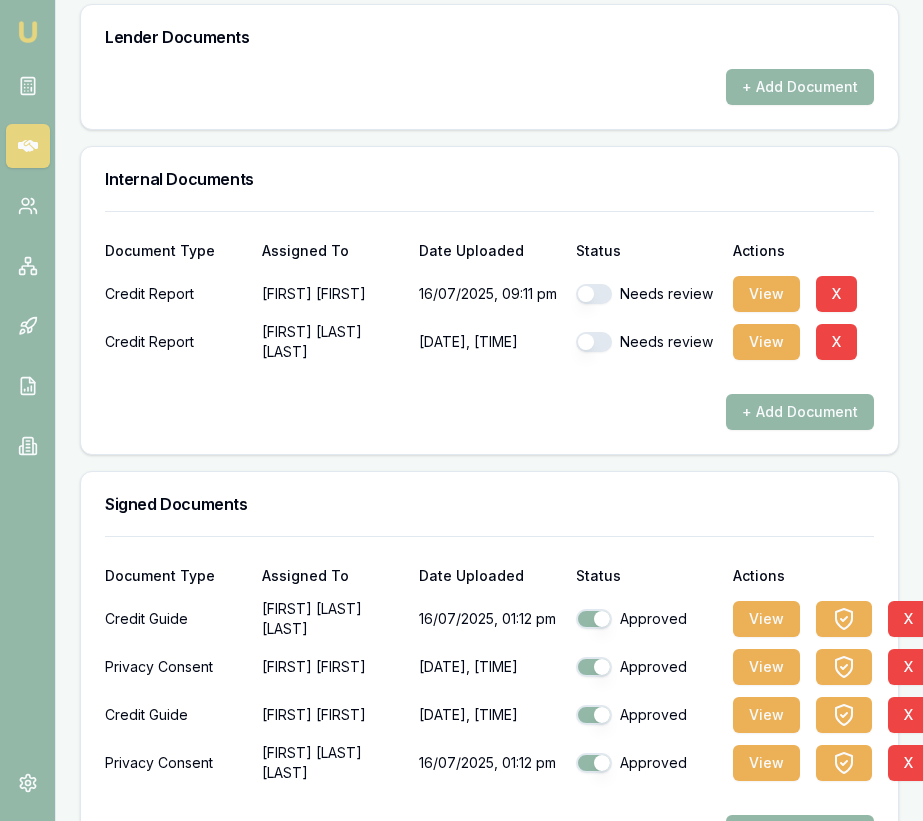 click at bounding box center (594, 342) 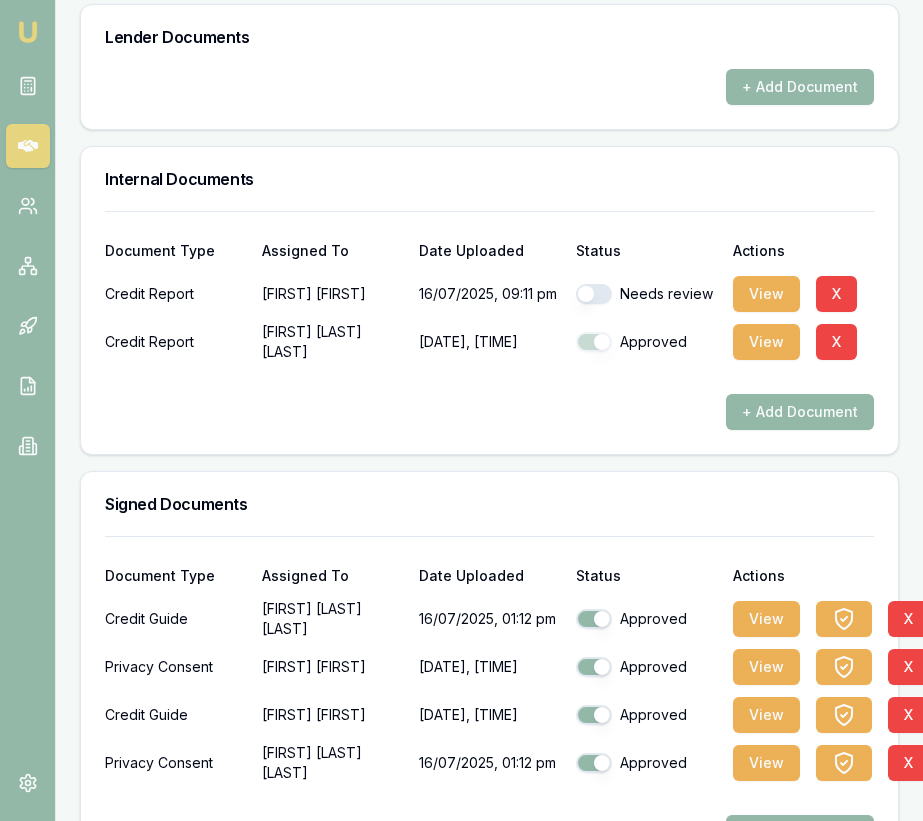 click at bounding box center [594, 294] 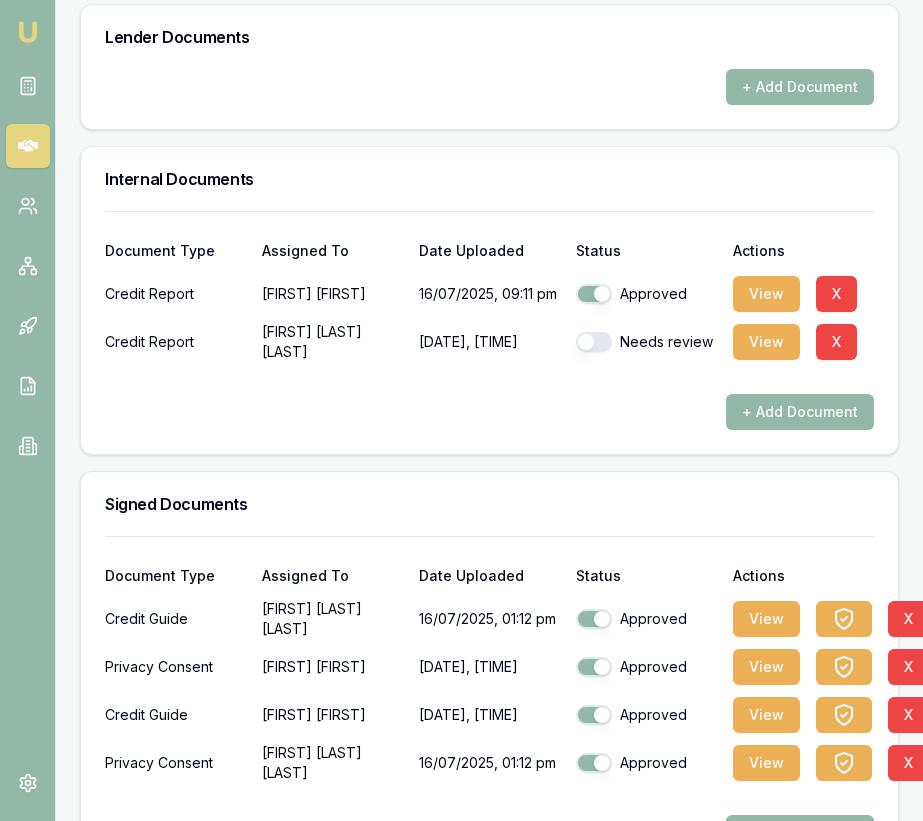 click at bounding box center [594, 342] 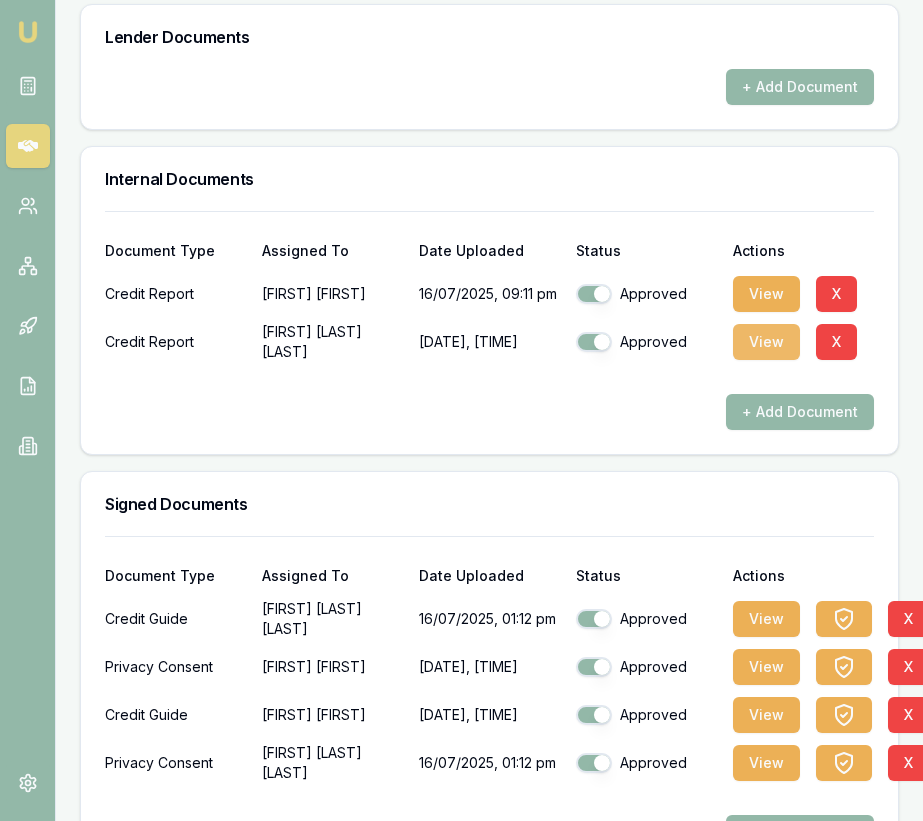 click on "View" at bounding box center [766, 342] 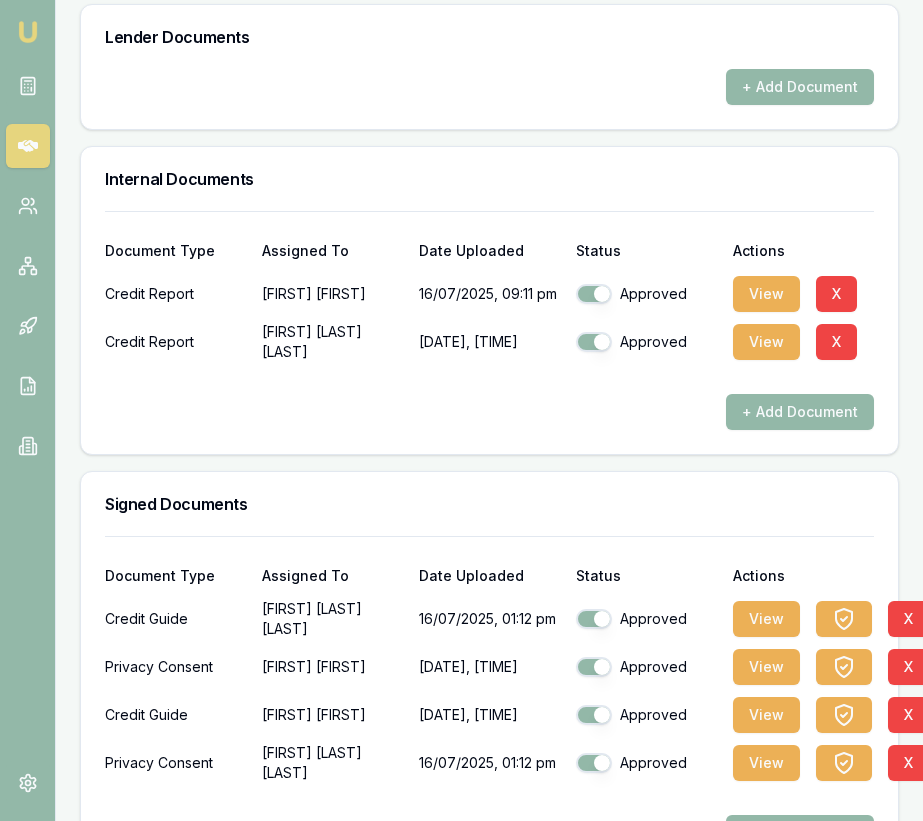 scroll, scrollTop: 1498, scrollLeft: 0, axis: vertical 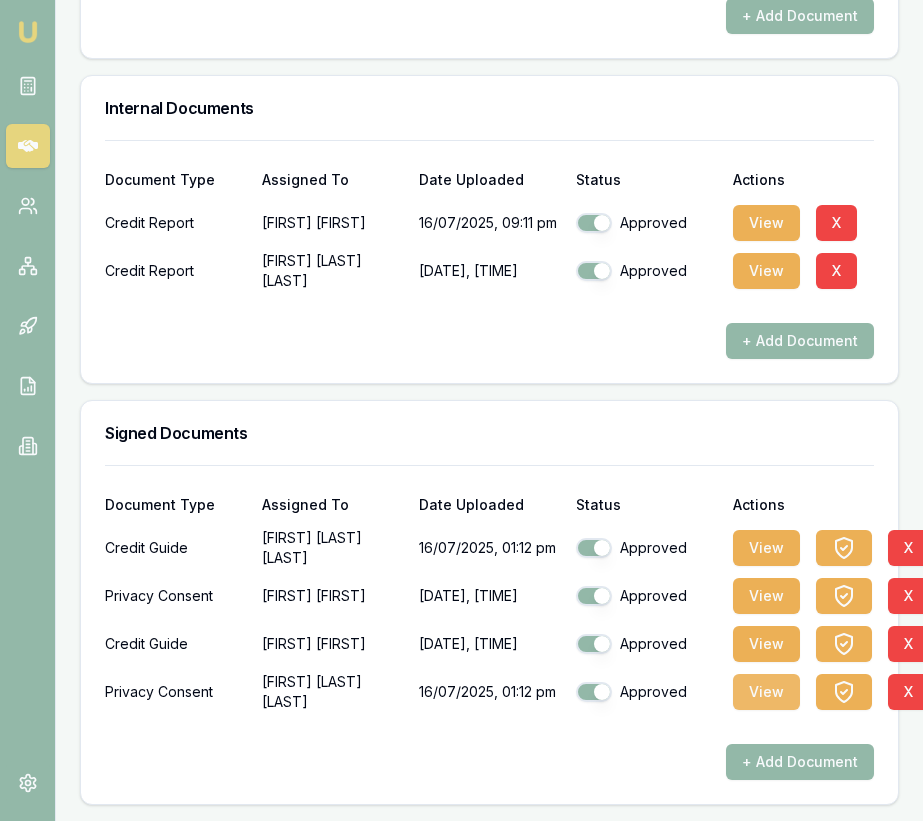 click on "View" at bounding box center (766, 692) 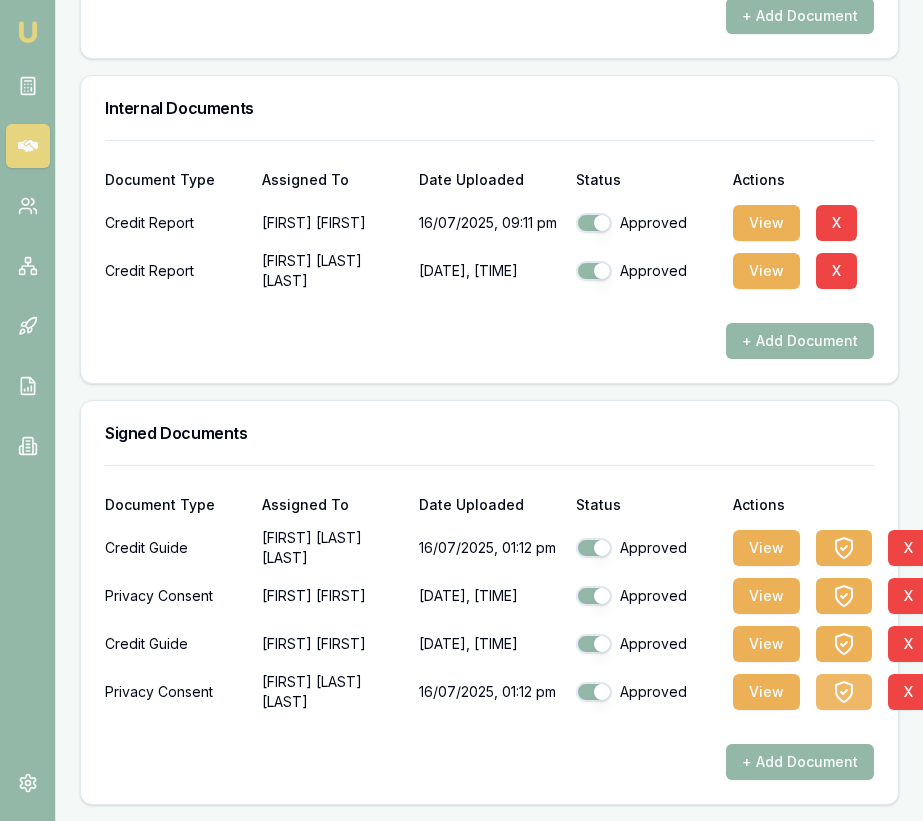 click at bounding box center (844, 692) 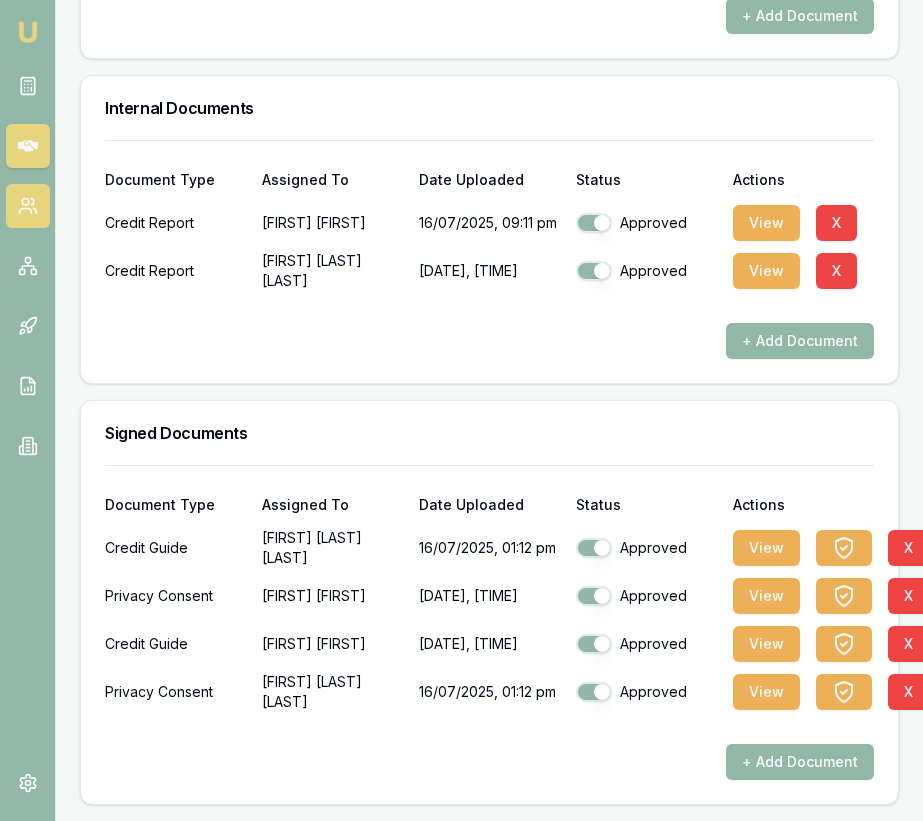scroll, scrollTop: 1474, scrollLeft: 0, axis: vertical 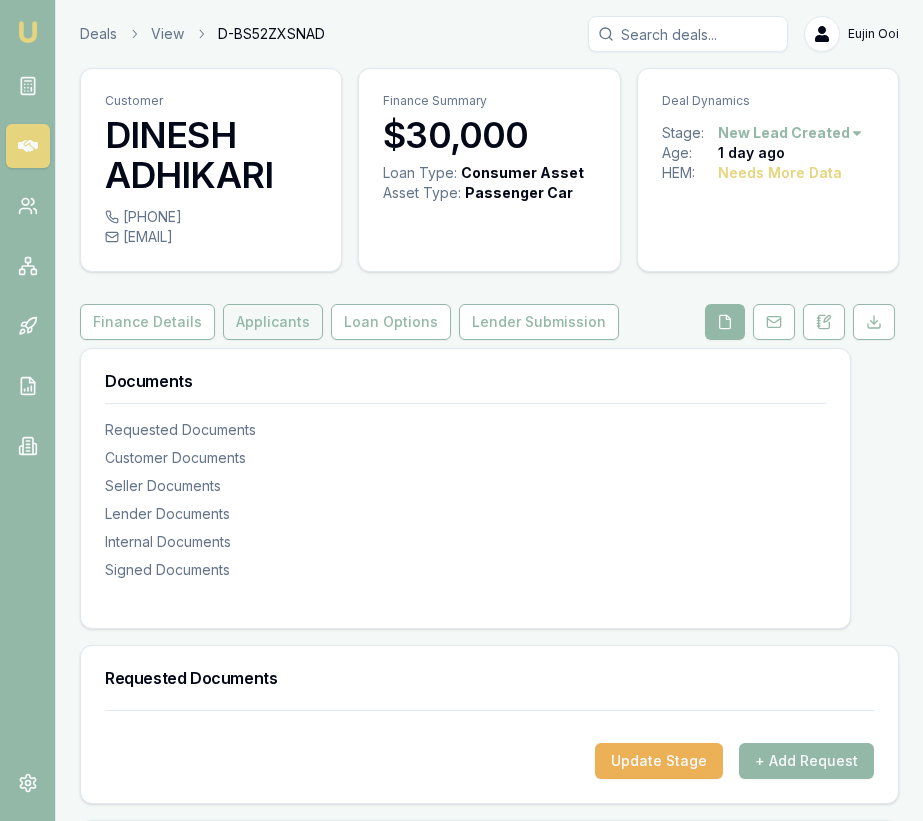 click on "Applicants" at bounding box center (273, 322) 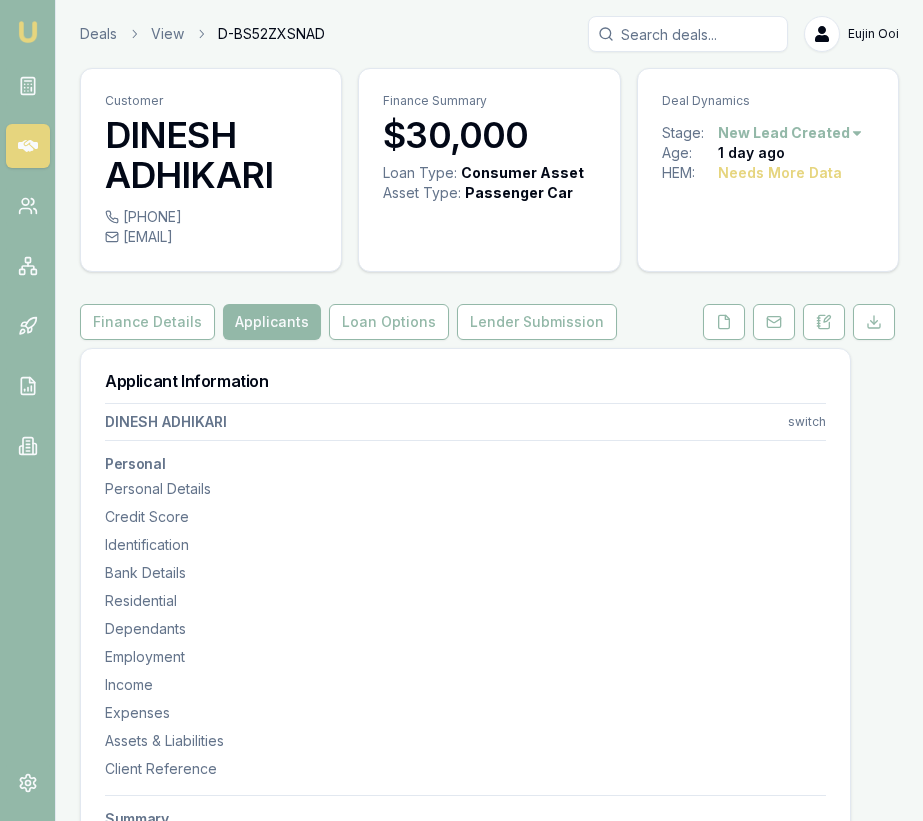 click on "Emu Broker Deals View D-BS52ZXSNAD Eujin Ooi Toggle Menu Customer [FIRST] [LAST] [PHONE] mail[EMAIL] Finance Summary $30,000 Loan Type: Consumer Asset Asset Type : Passenger Car Deal Dynamics Stage: New Lead Created Age: 1 day ago HEM: Needs More Data Finance Details Applicants Loan Options Lender Submission Applicant Information [FIRST] [LAST] switch Personal Personal Details Credit Score Identification Bank Details Residential Dependants Employment Income Expenses Assets & Liabilities Client Reference Summary Income & Expenses Summary Assets & Liabilities Summary HEM Check Personal Title * Select a title Mr Mrs Miss Ms Dr Prof First name * [FIRST] Middle name Last name * [LAST] Date of birth [DATE] Gender Male Male Female Other Not disclosed Marital status Married Single Married De facto Separated Divorced Widowed Residency status Australian citizen Australian citizen Permanent resident Temporary resident Visa holder Email [EMAIL] Phone [PHONE] Applicant 800" at bounding box center [461, 410] 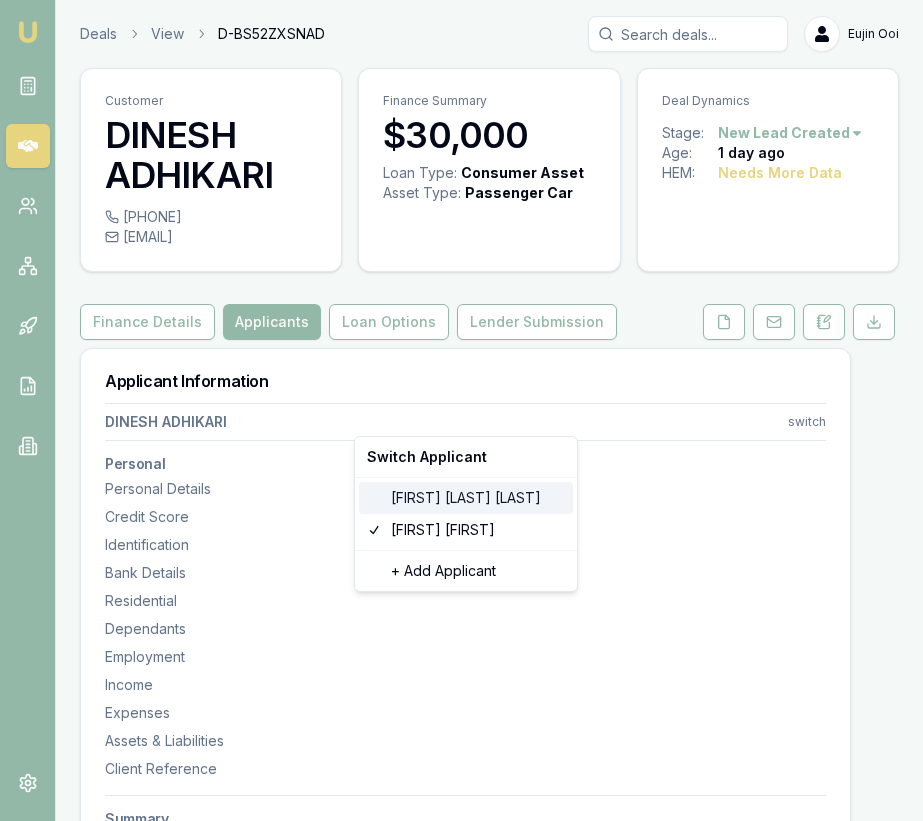 click on "[FIRST] [LAST] [LAST]" at bounding box center (466, 498) 